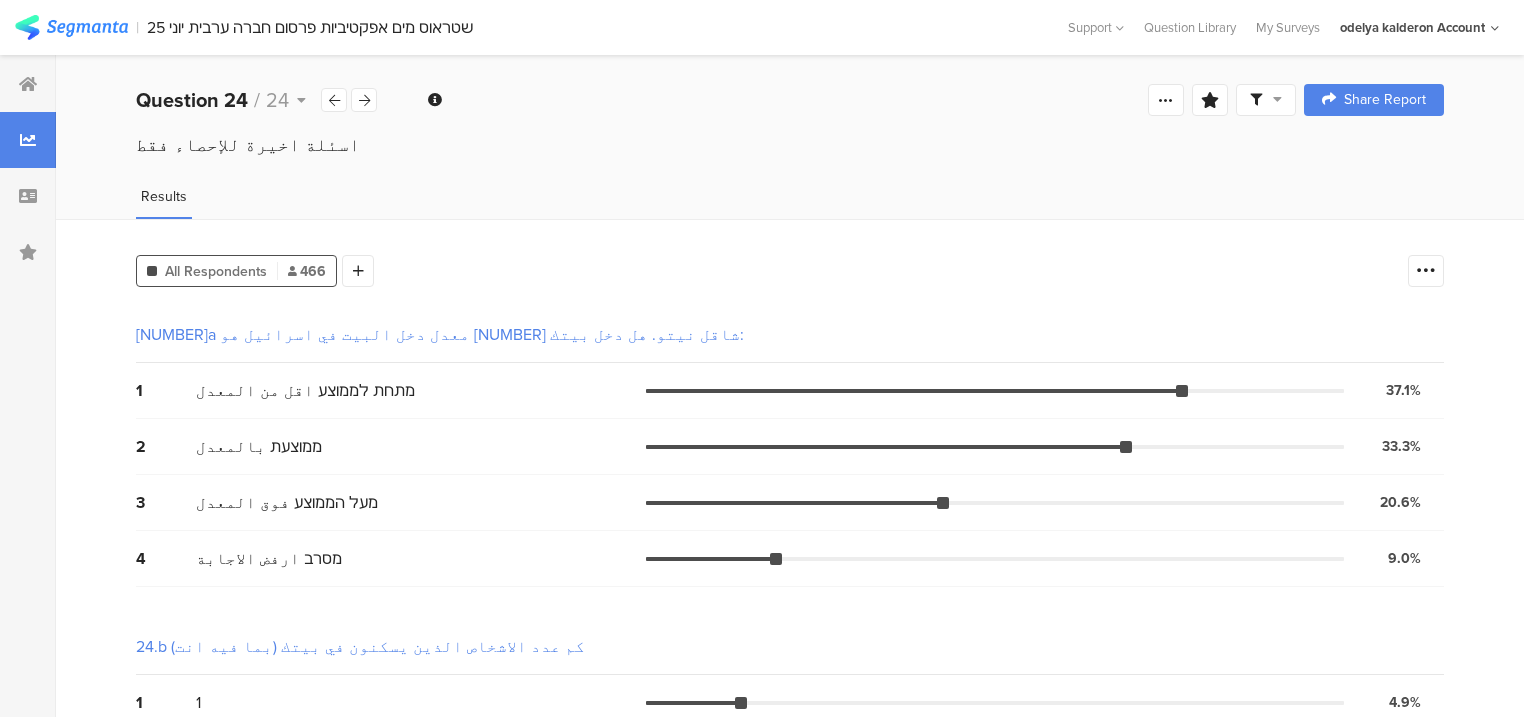 scroll, scrollTop: 0, scrollLeft: 0, axis: both 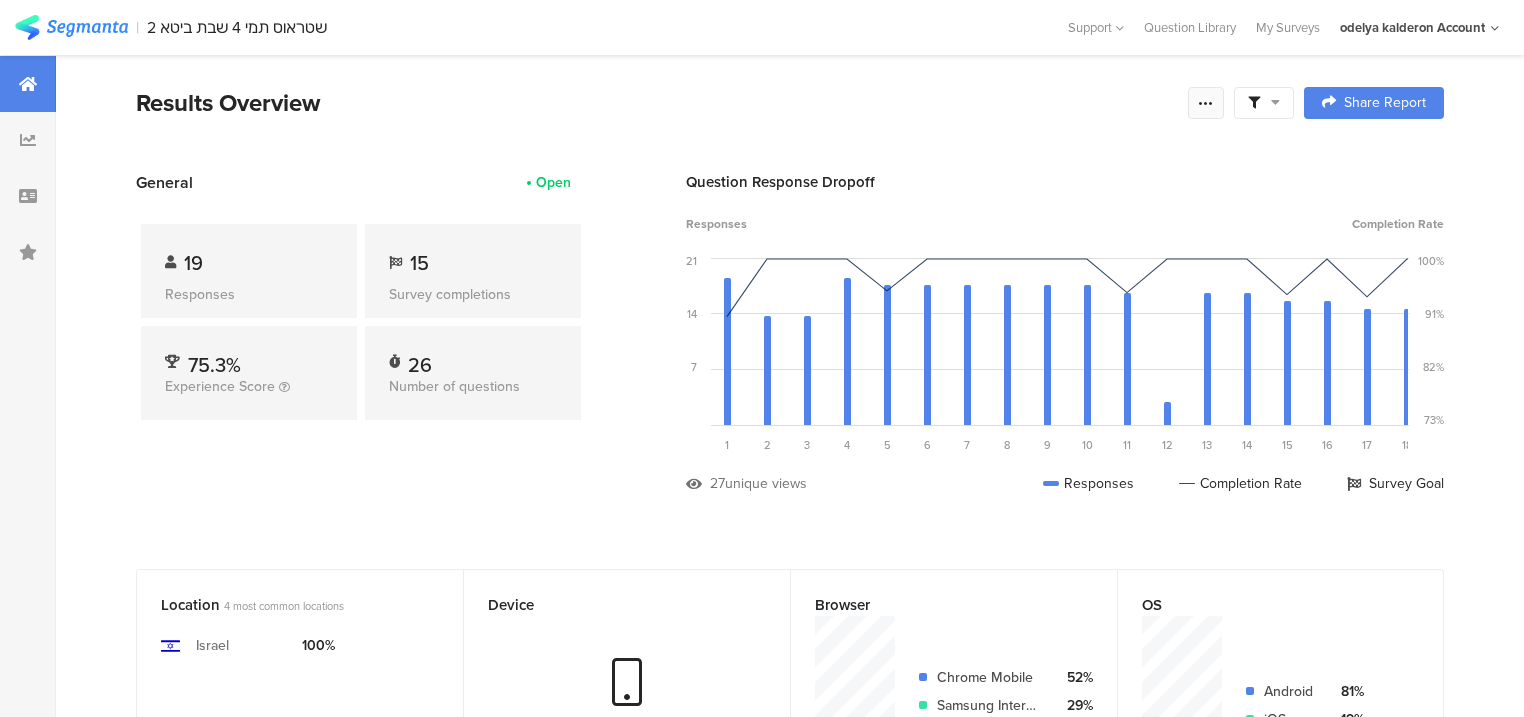 click at bounding box center (1206, 103) 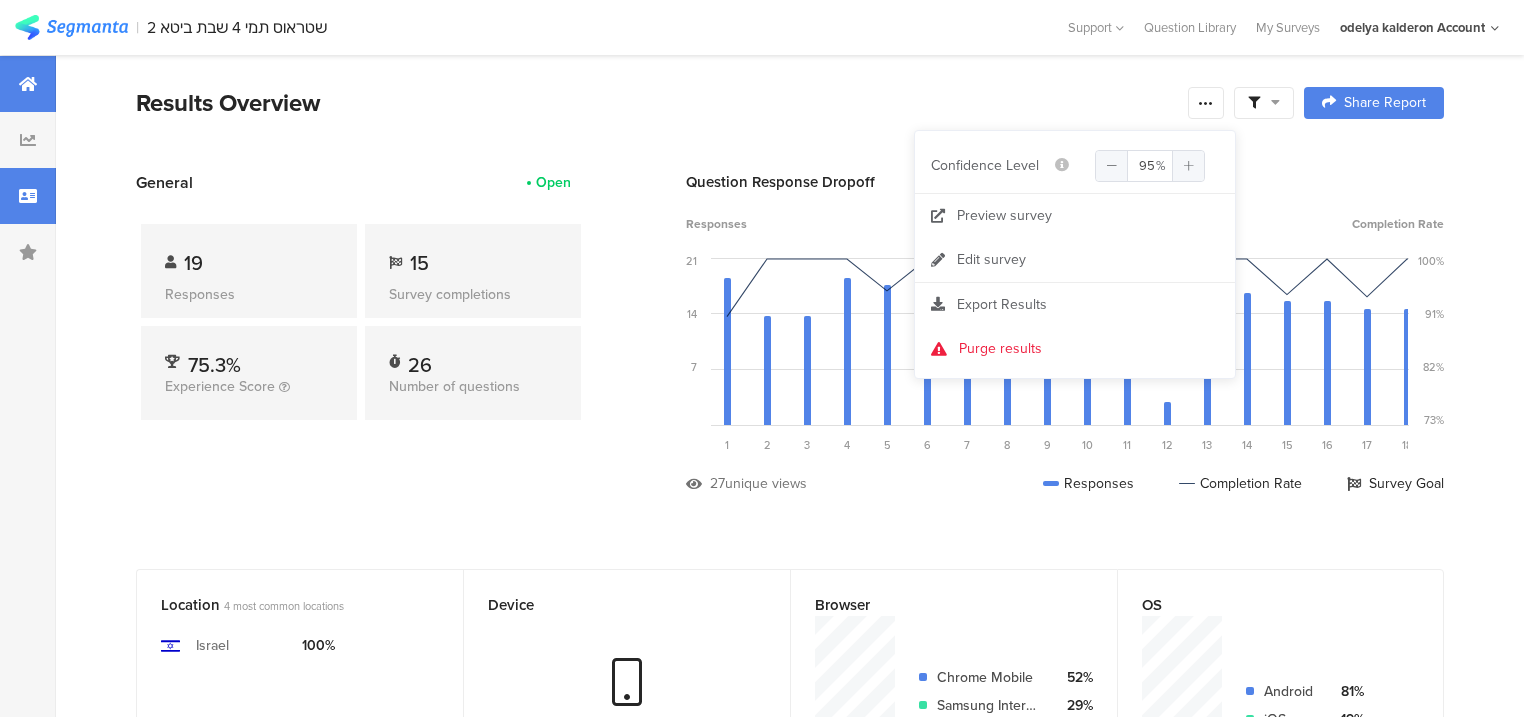 click at bounding box center (28, 196) 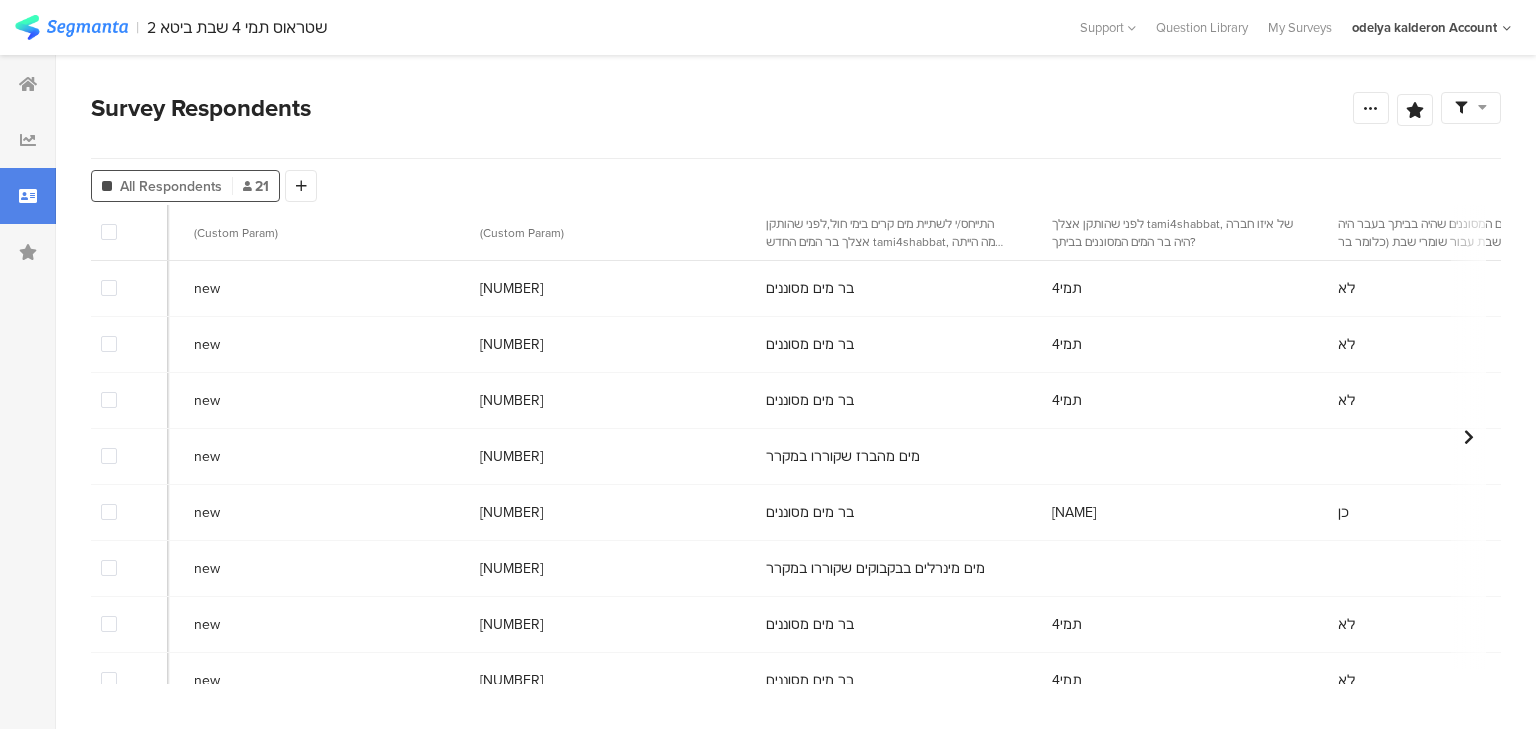 scroll, scrollTop: 0, scrollLeft: 763, axis: horizontal 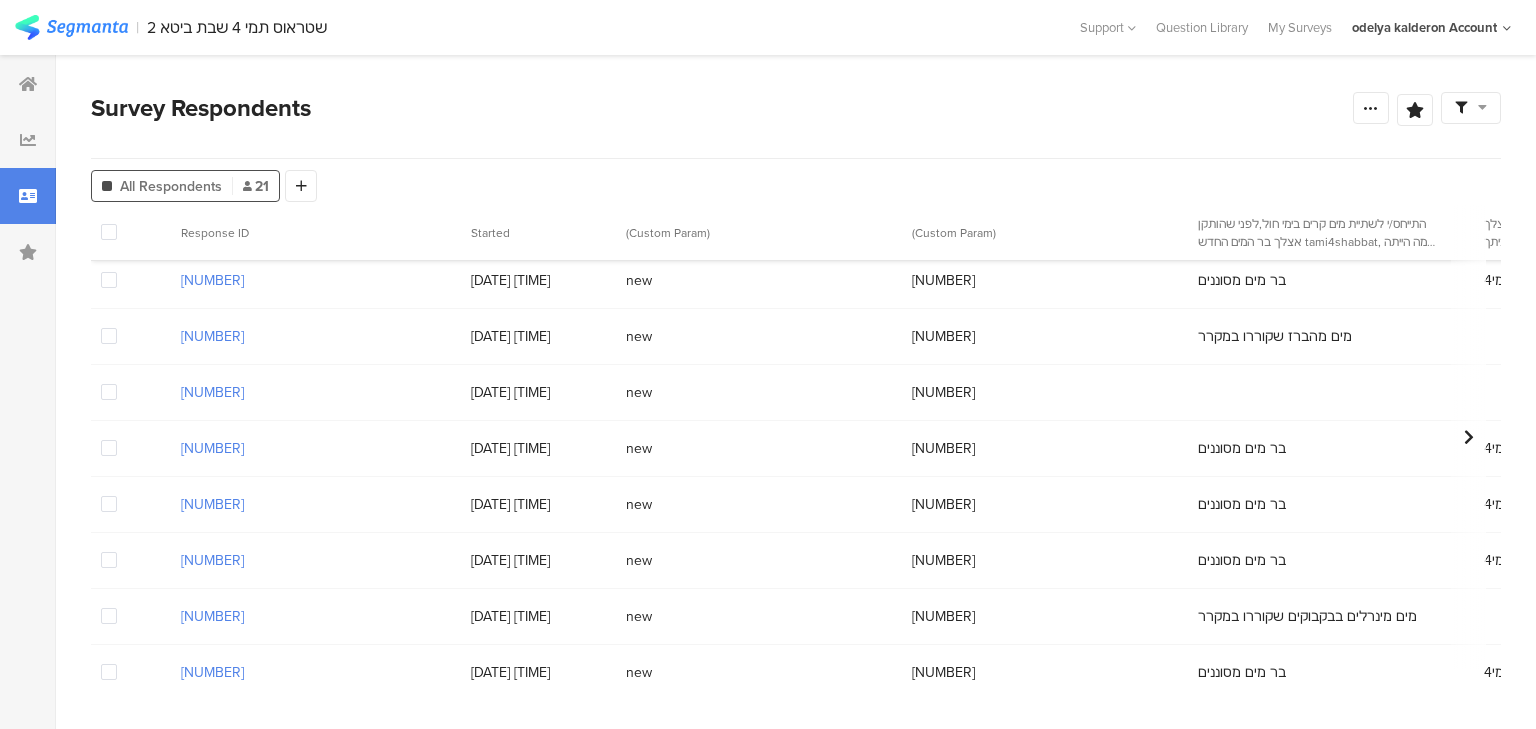 click at bounding box center [109, 392] 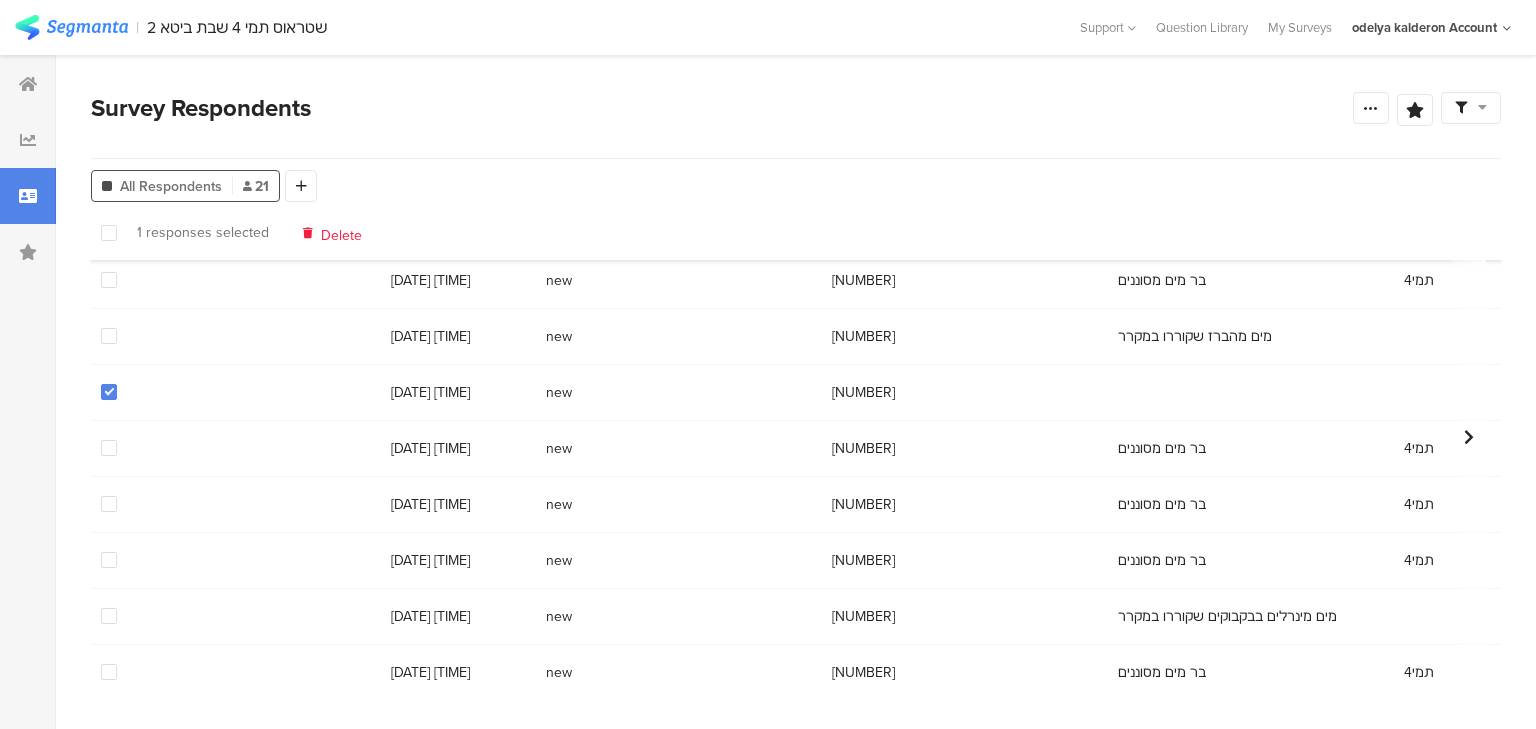 scroll, scrollTop: 400, scrollLeft: 0, axis: vertical 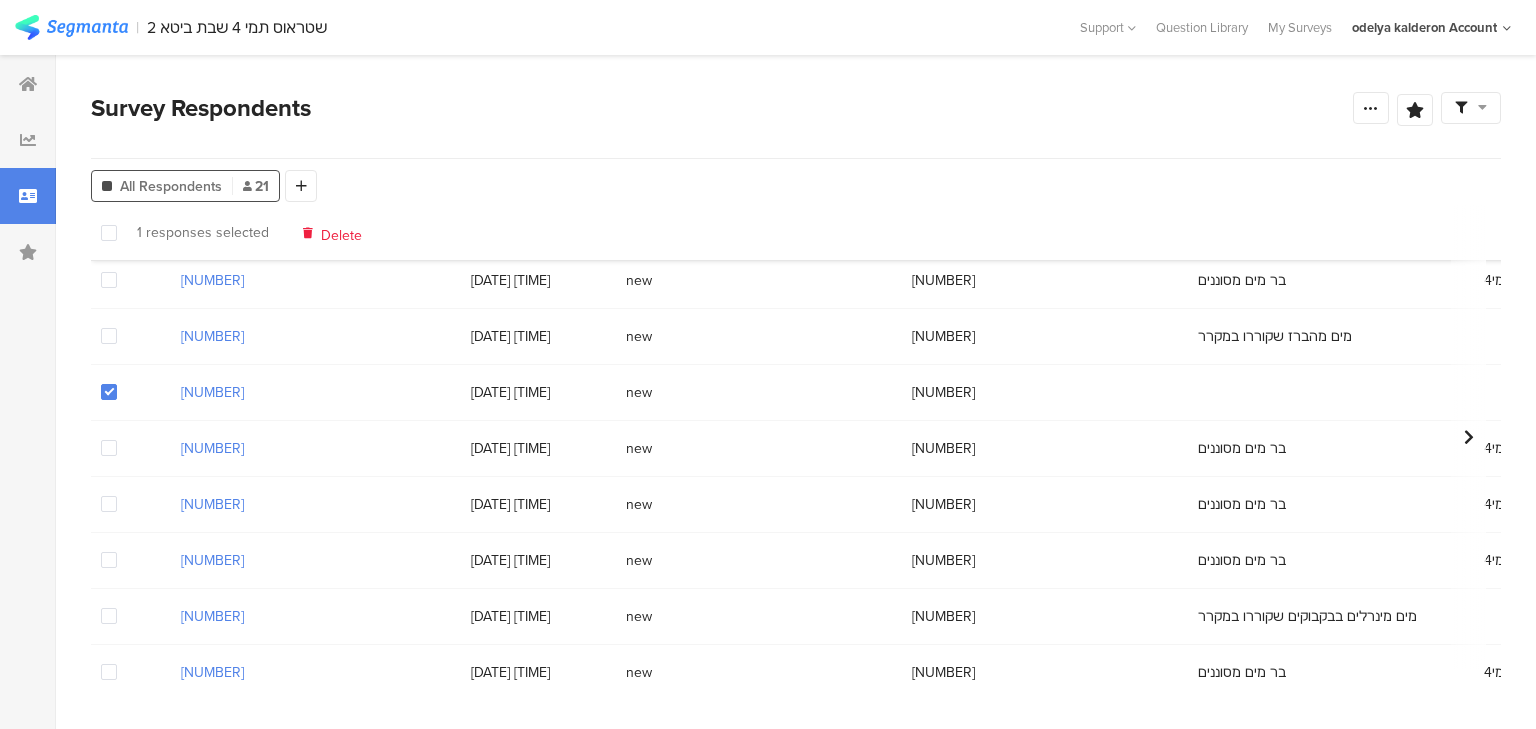click on "Delete" at bounding box center (341, 232) 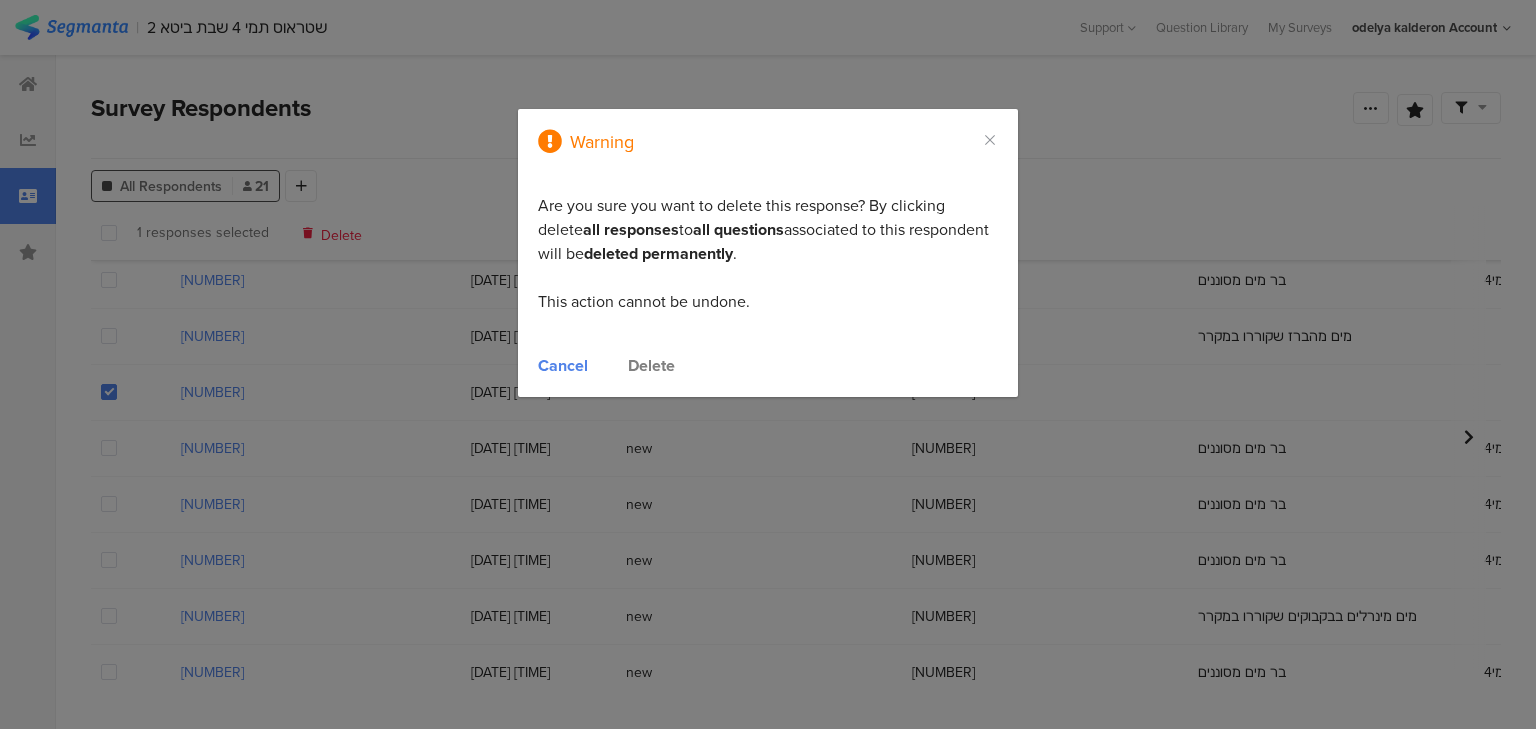 click on "Delete" at bounding box center (651, 365) 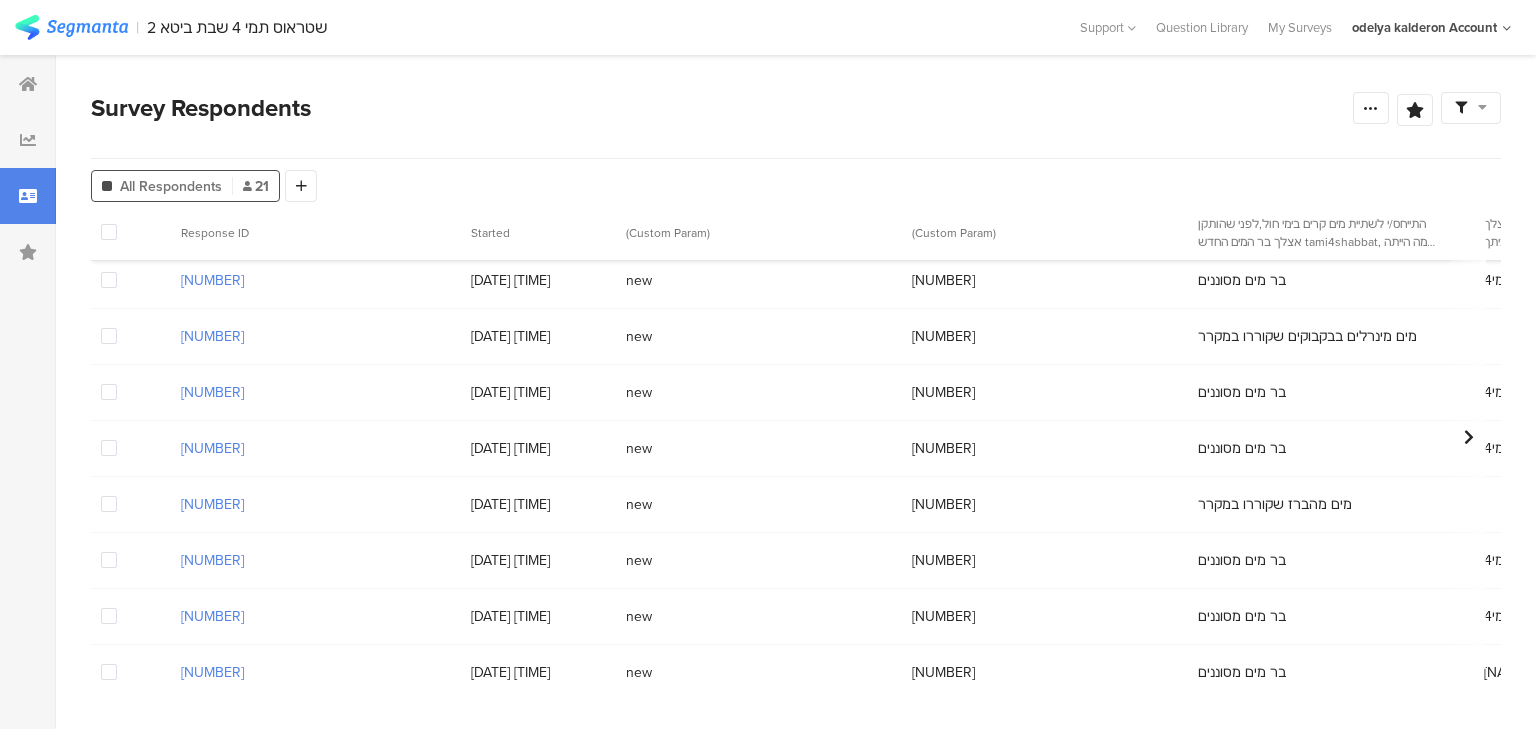 scroll, scrollTop: 784, scrollLeft: 0, axis: vertical 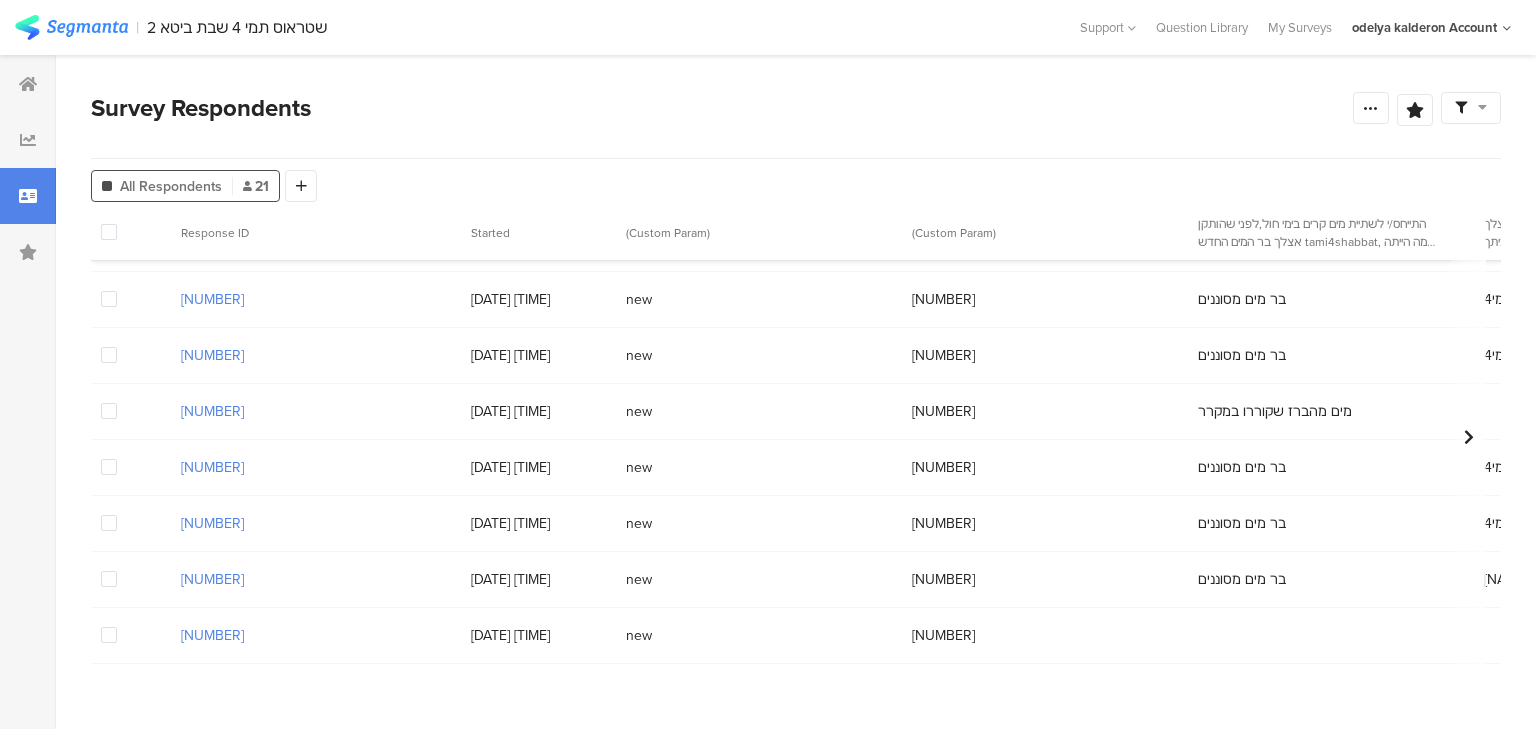 click at bounding box center [109, 635] 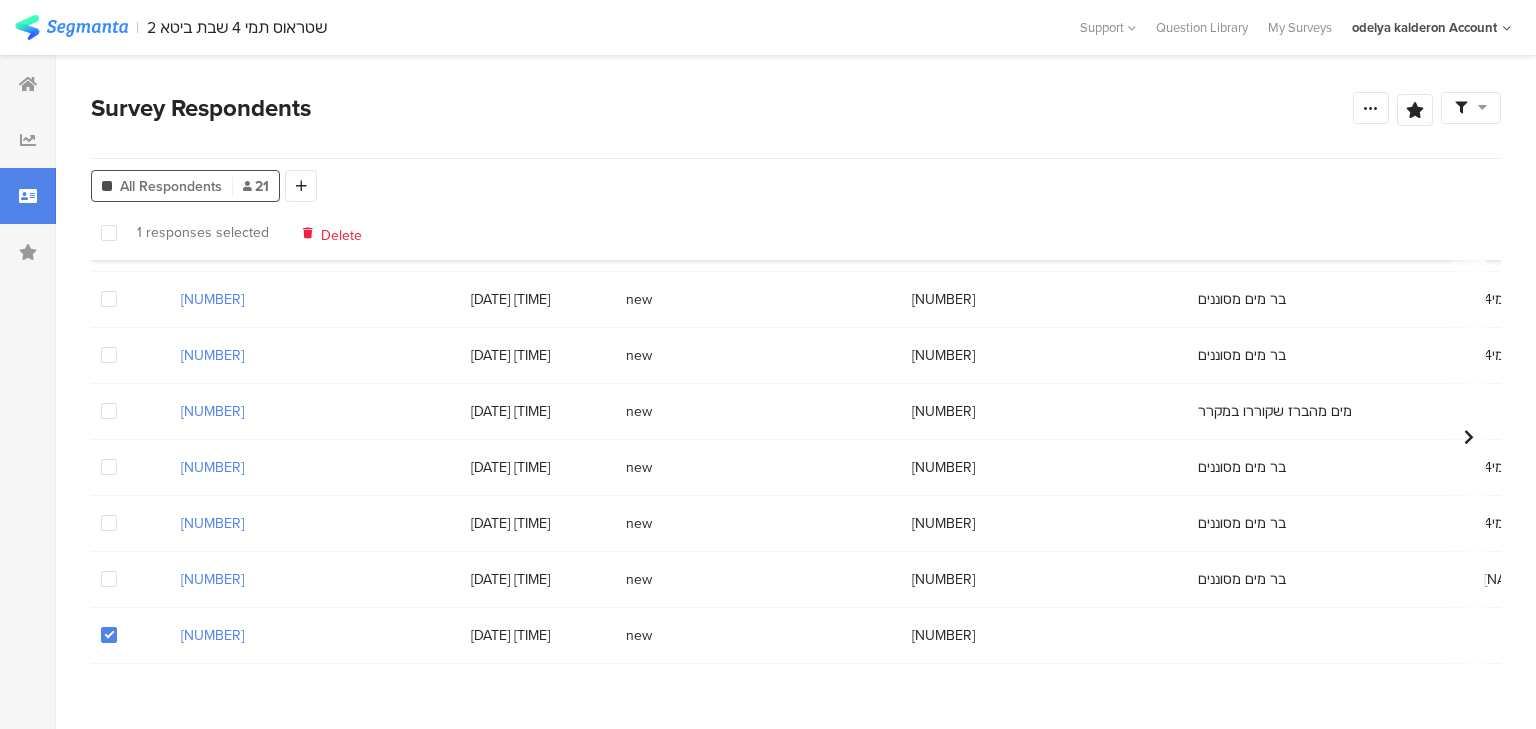 click on "Delete" at bounding box center [341, 232] 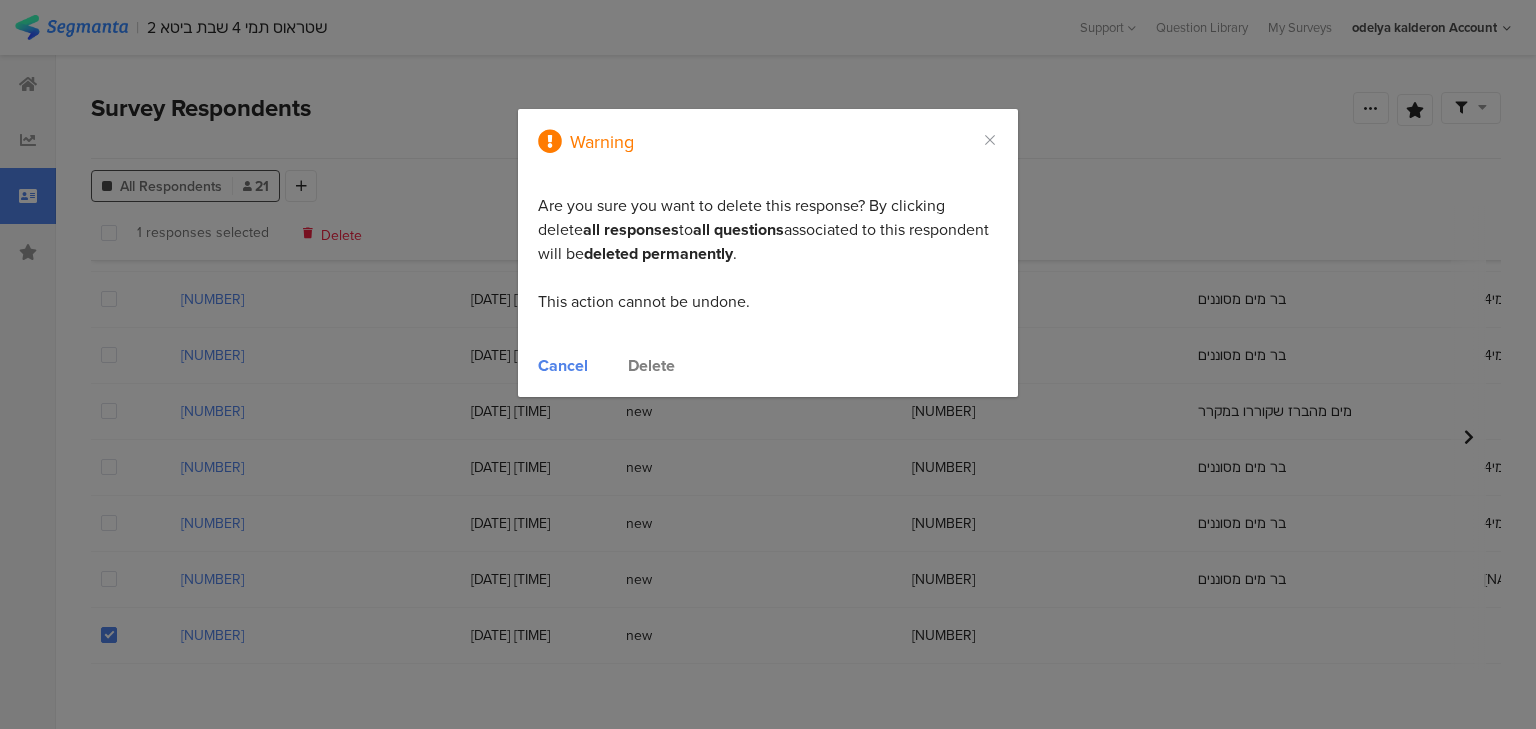 click on "Delete" at bounding box center (651, 365) 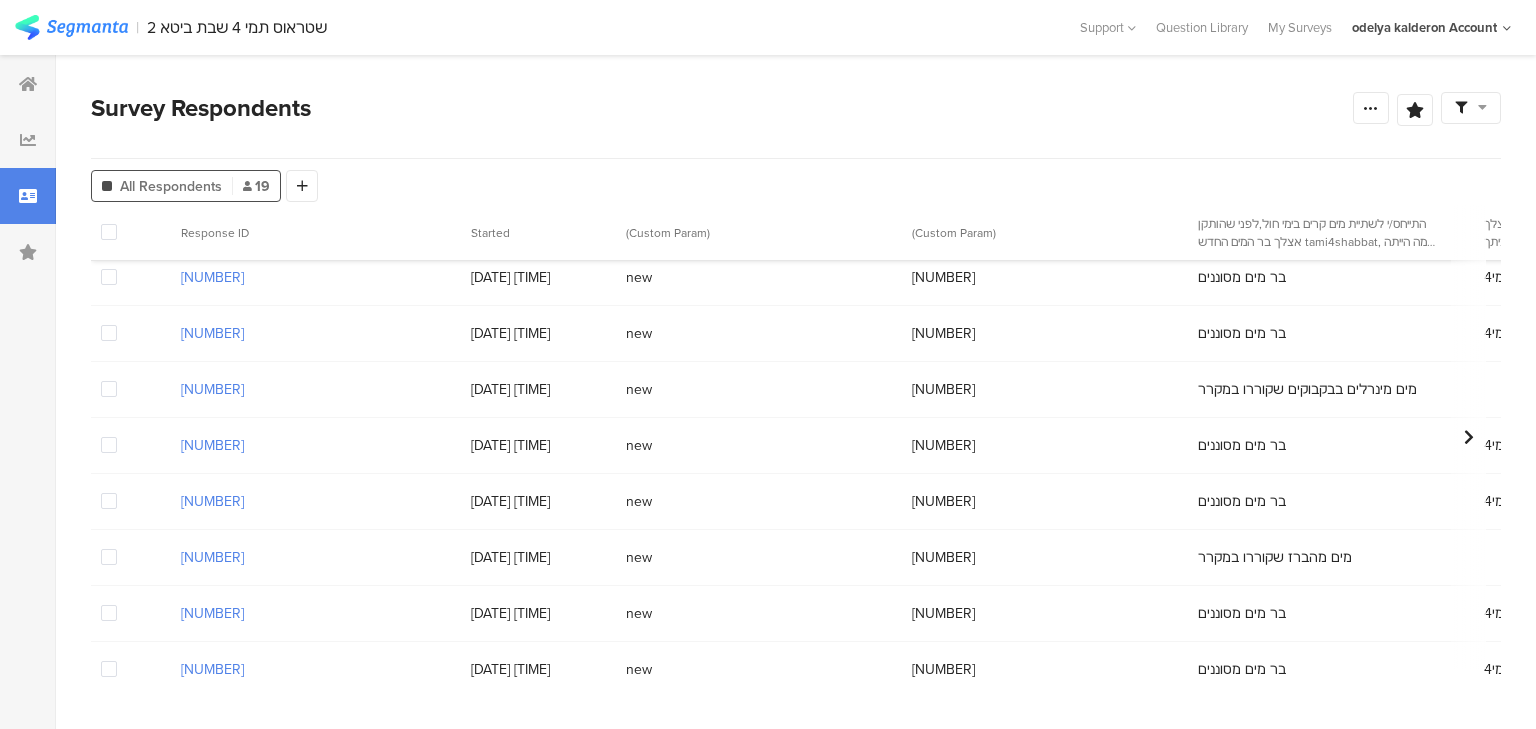scroll, scrollTop: 672, scrollLeft: 0, axis: vertical 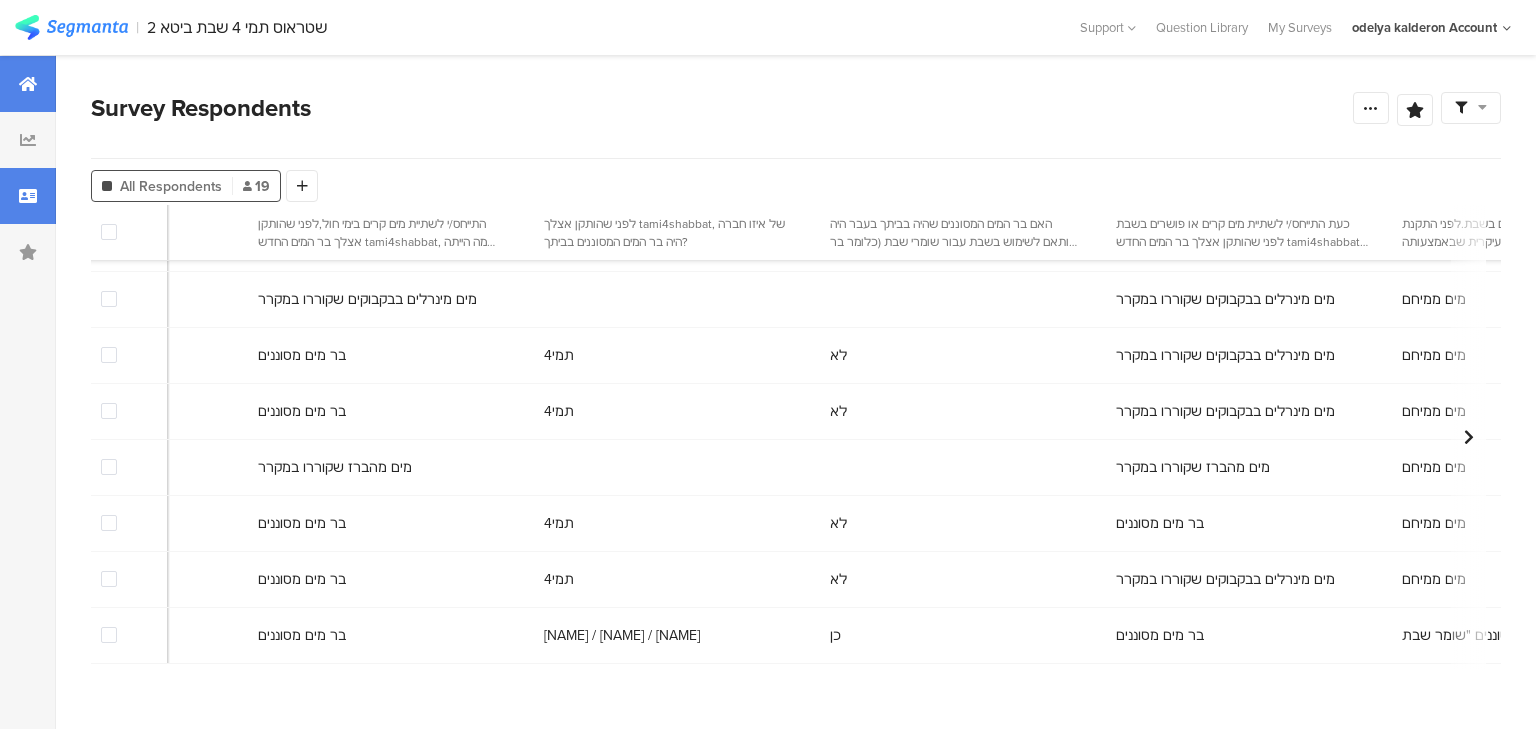 click at bounding box center (28, 84) 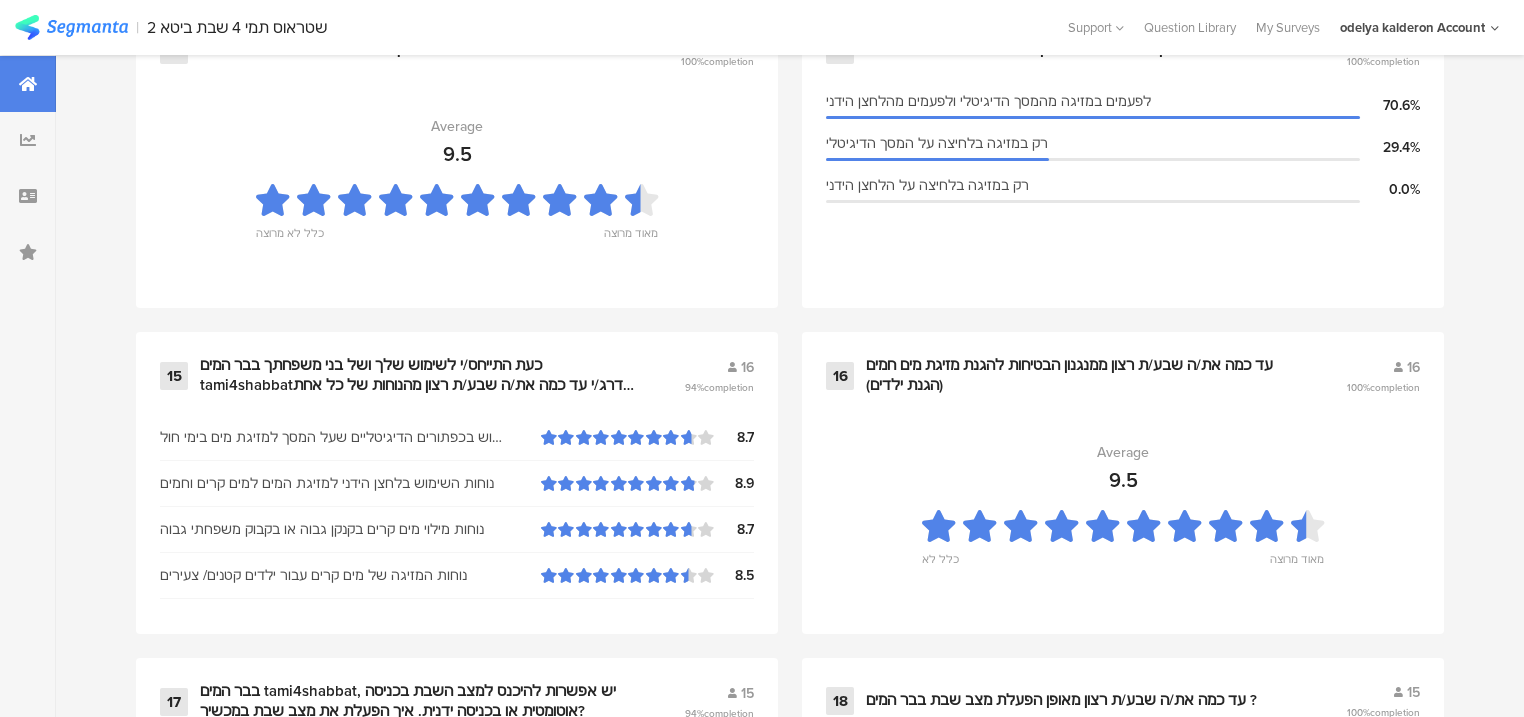 scroll, scrollTop: 3040, scrollLeft: 0, axis: vertical 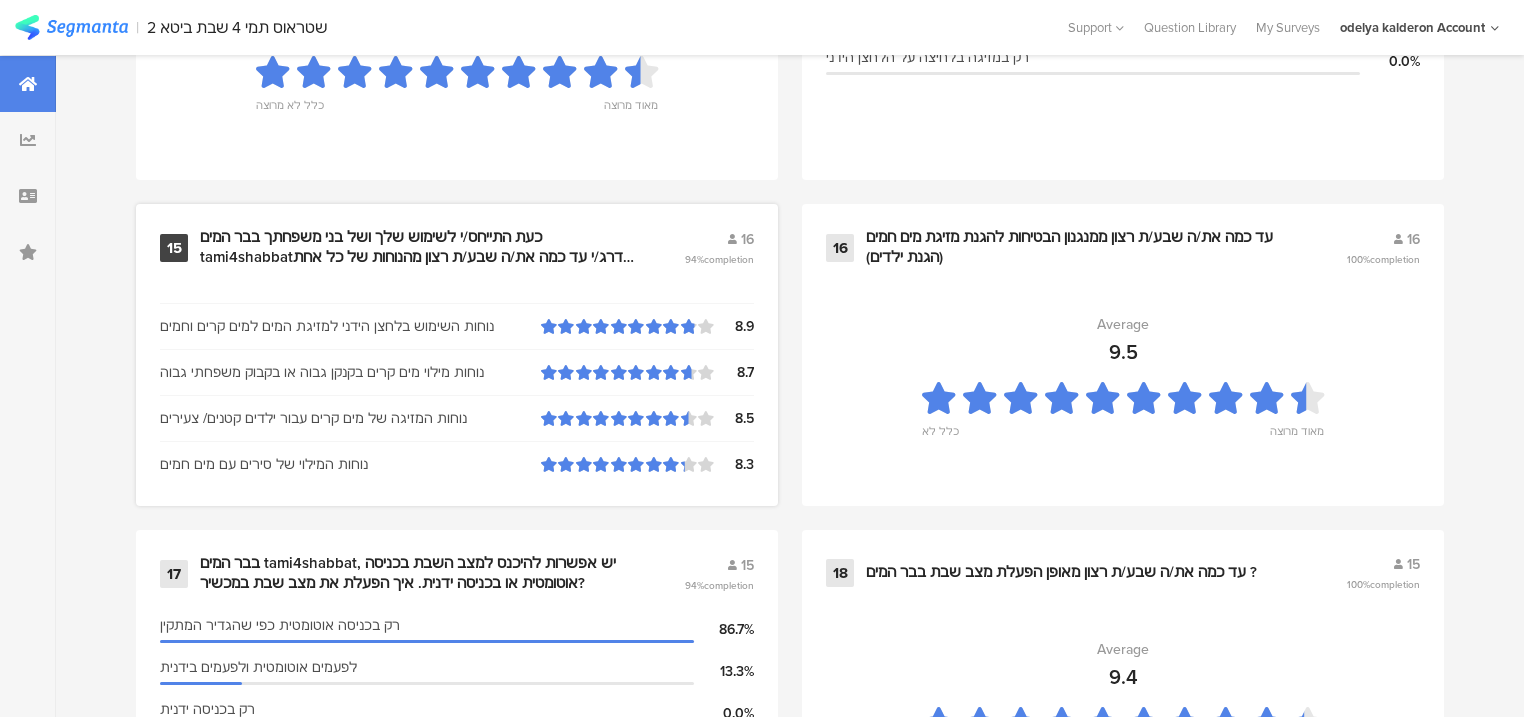 click on "כעת התייחס/י לשימוש שלך ושל בני משפחתך בבר המים tami4shabbatדרג/י עד כמה את/ה שבע/ת רצון מהנוחות של כל אחת מהפעולות הבאות:" at bounding box center [418, 247] 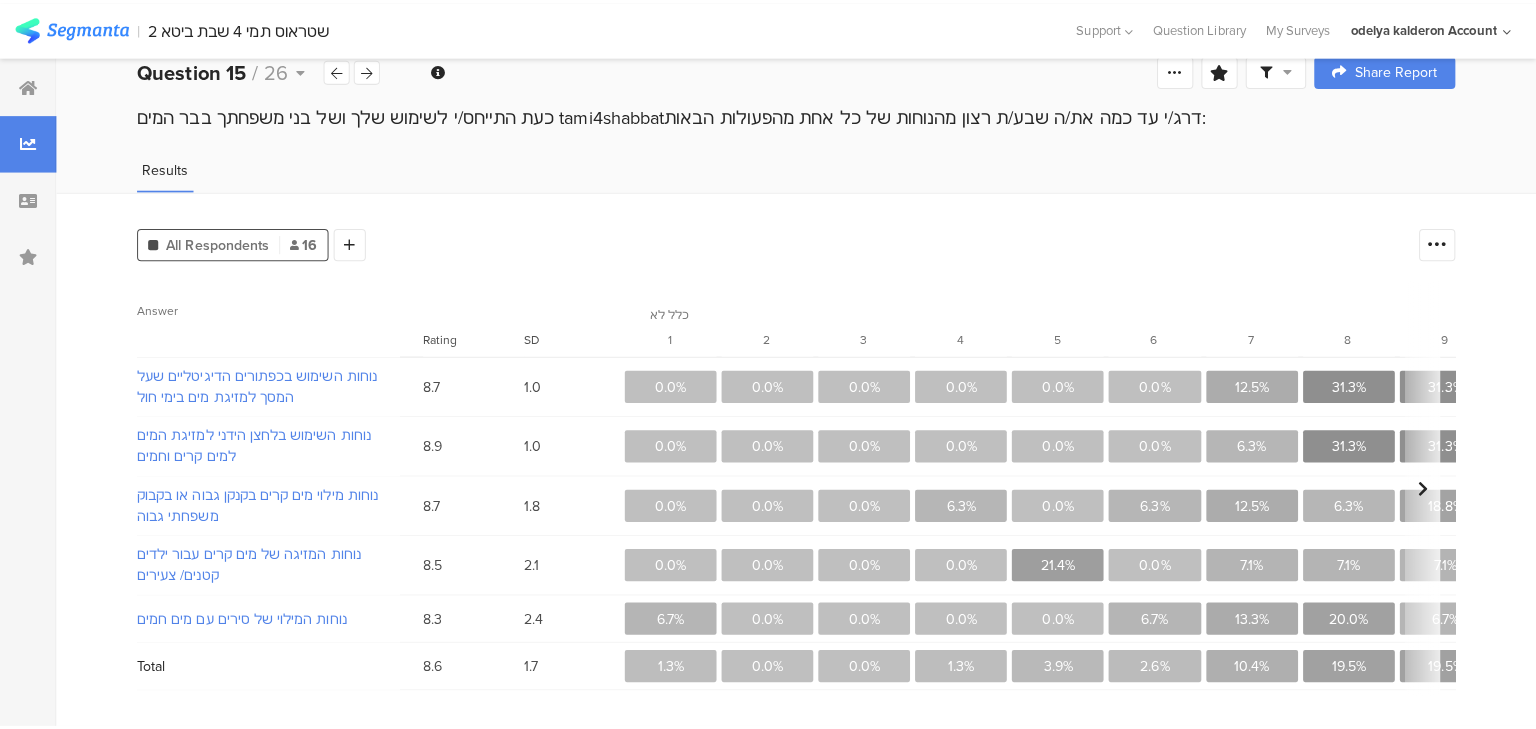 scroll, scrollTop: 0, scrollLeft: 0, axis: both 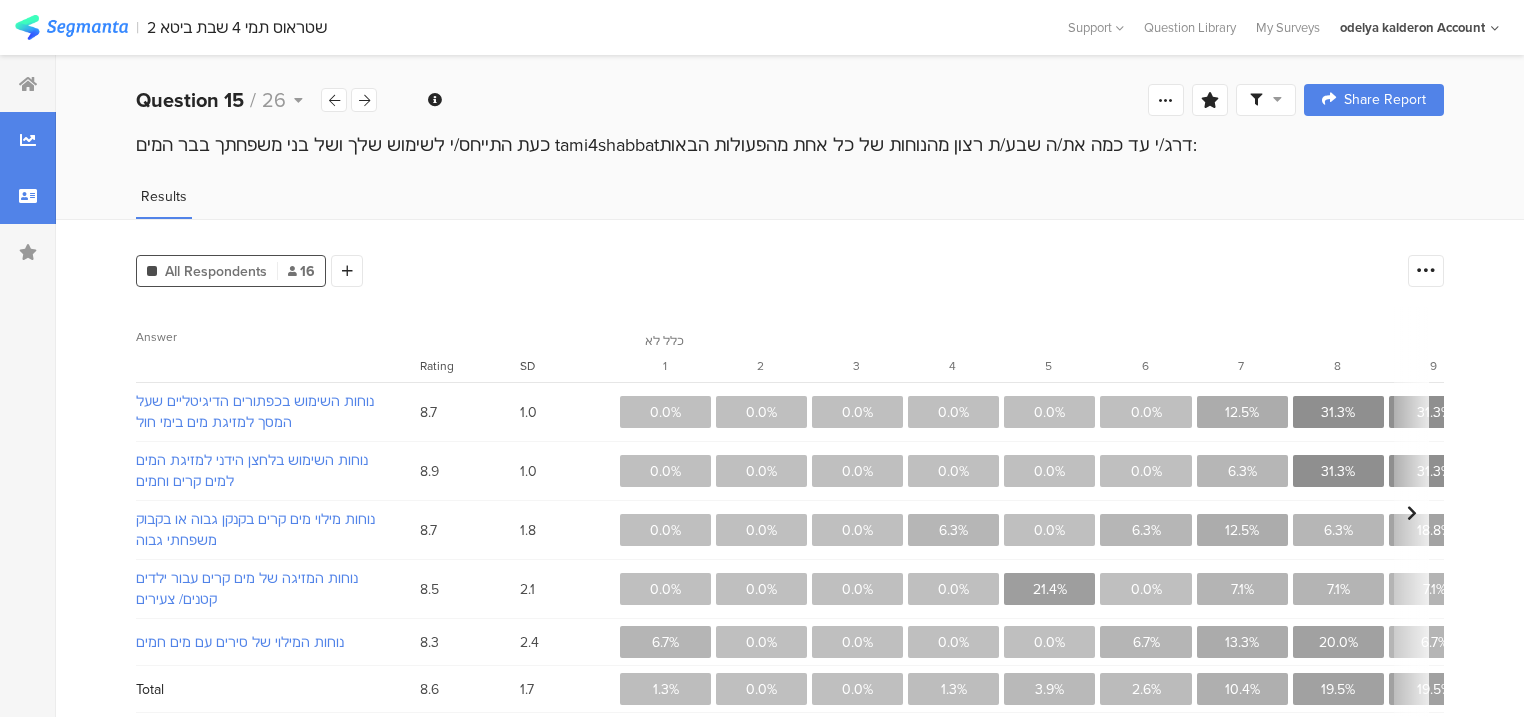 click at bounding box center [28, 196] 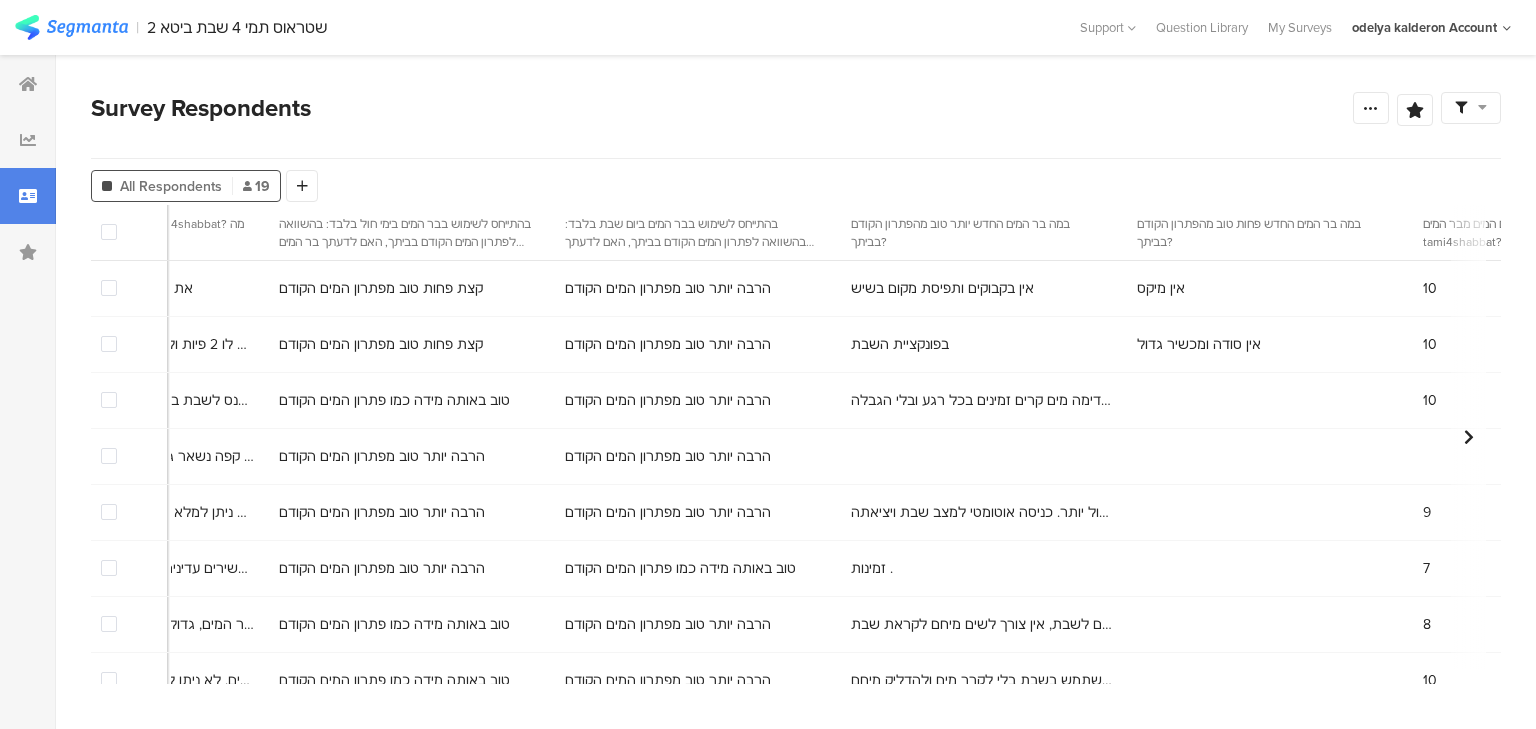 scroll, scrollTop: 0, scrollLeft: 2729, axis: horizontal 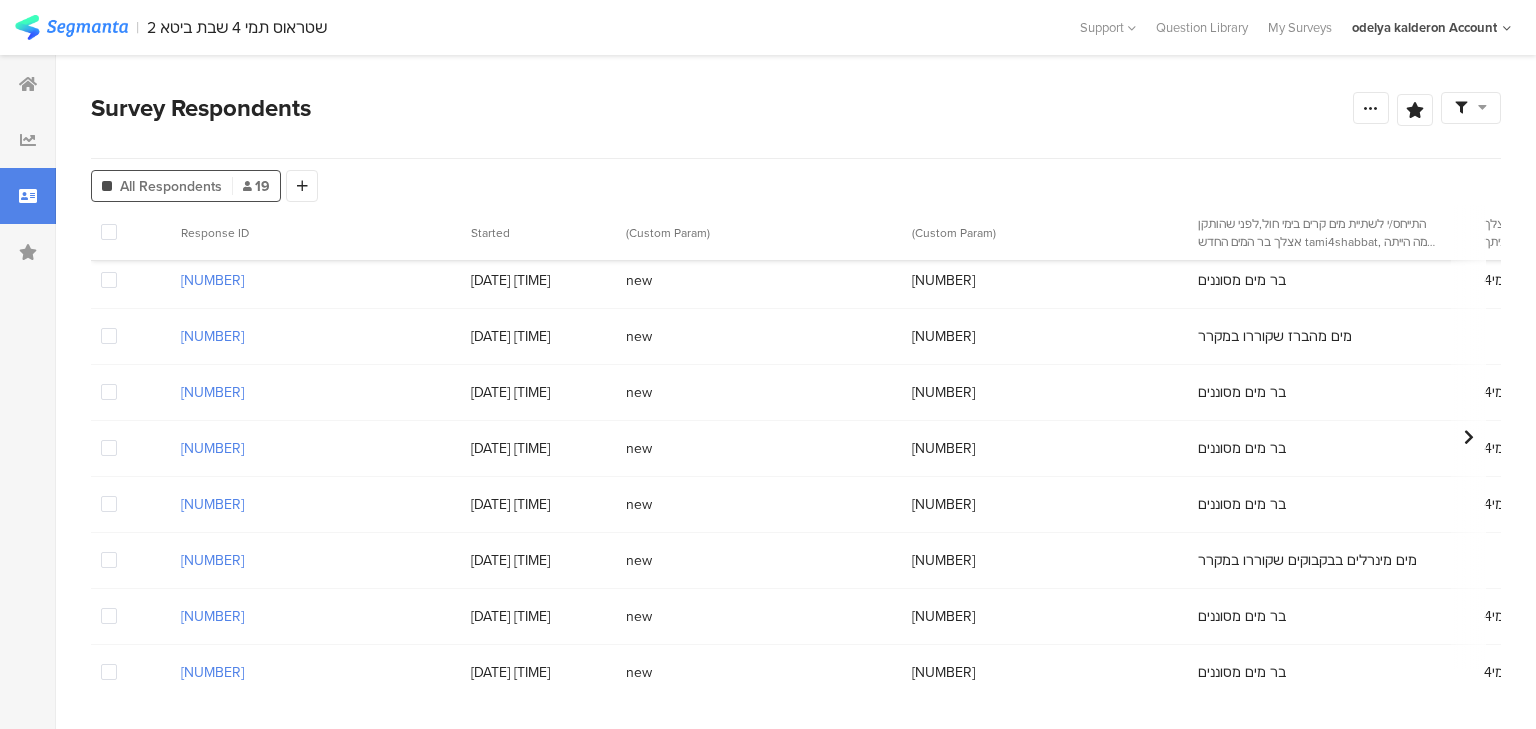 click at bounding box center [109, 336] 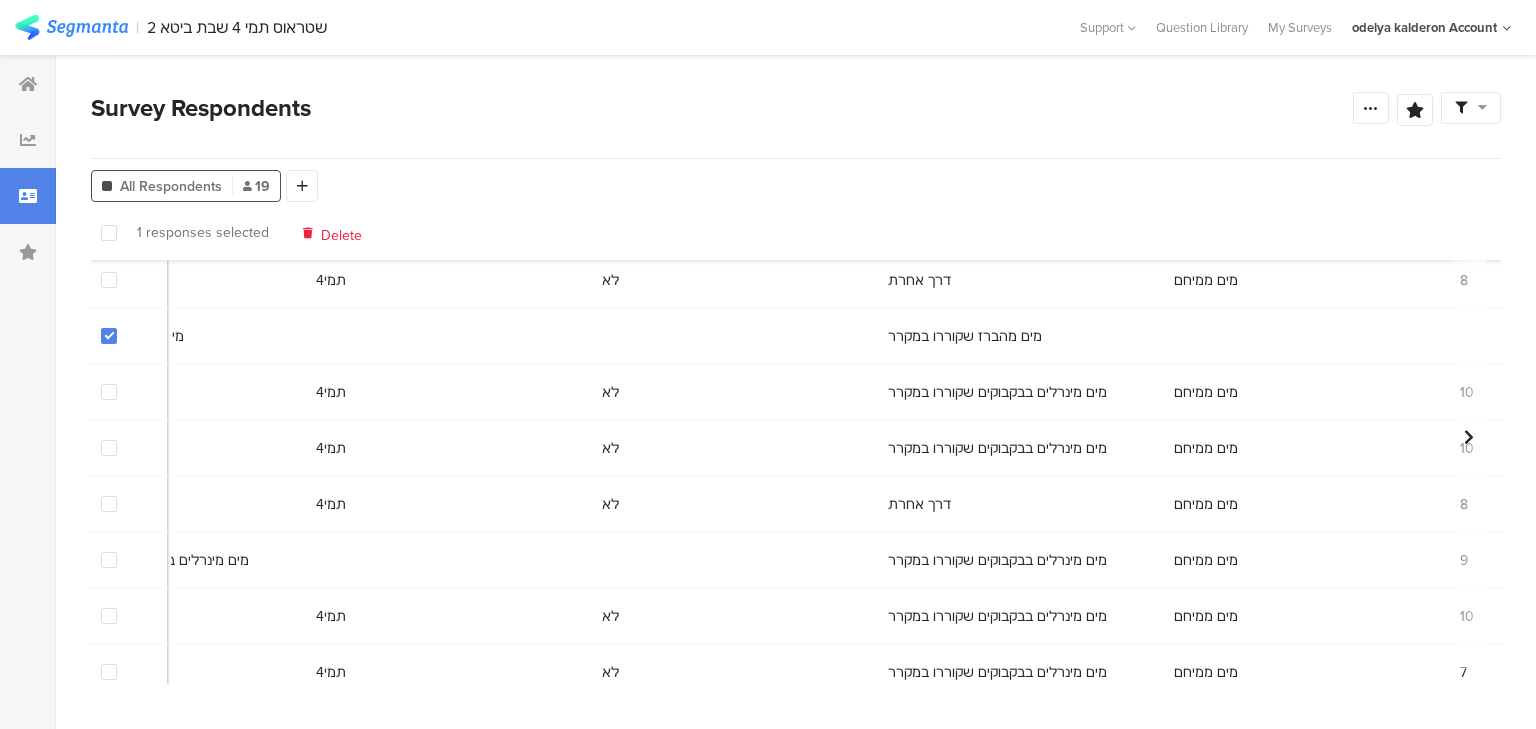 scroll, scrollTop: 400, scrollLeft: 0, axis: vertical 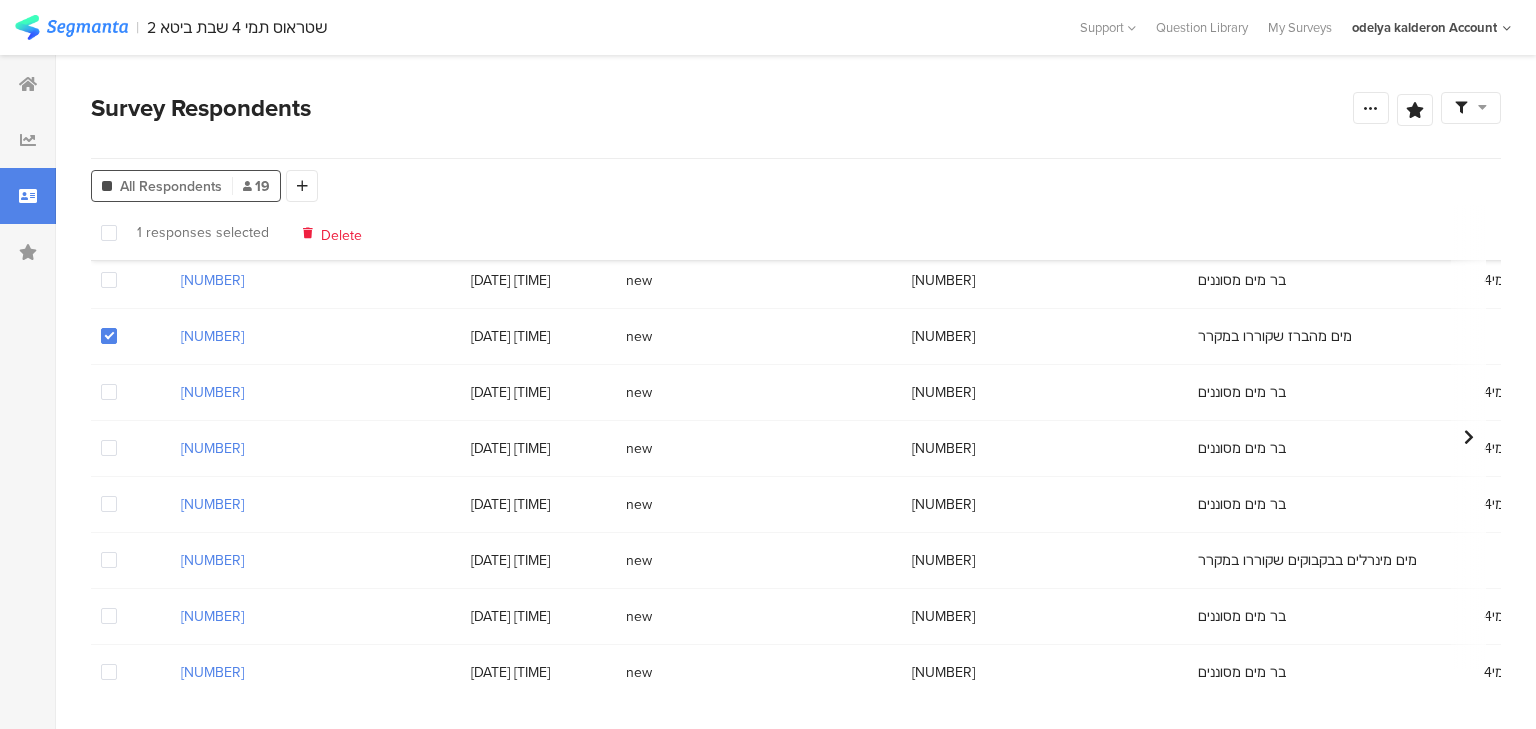 click on "Delete" at bounding box center [341, 232] 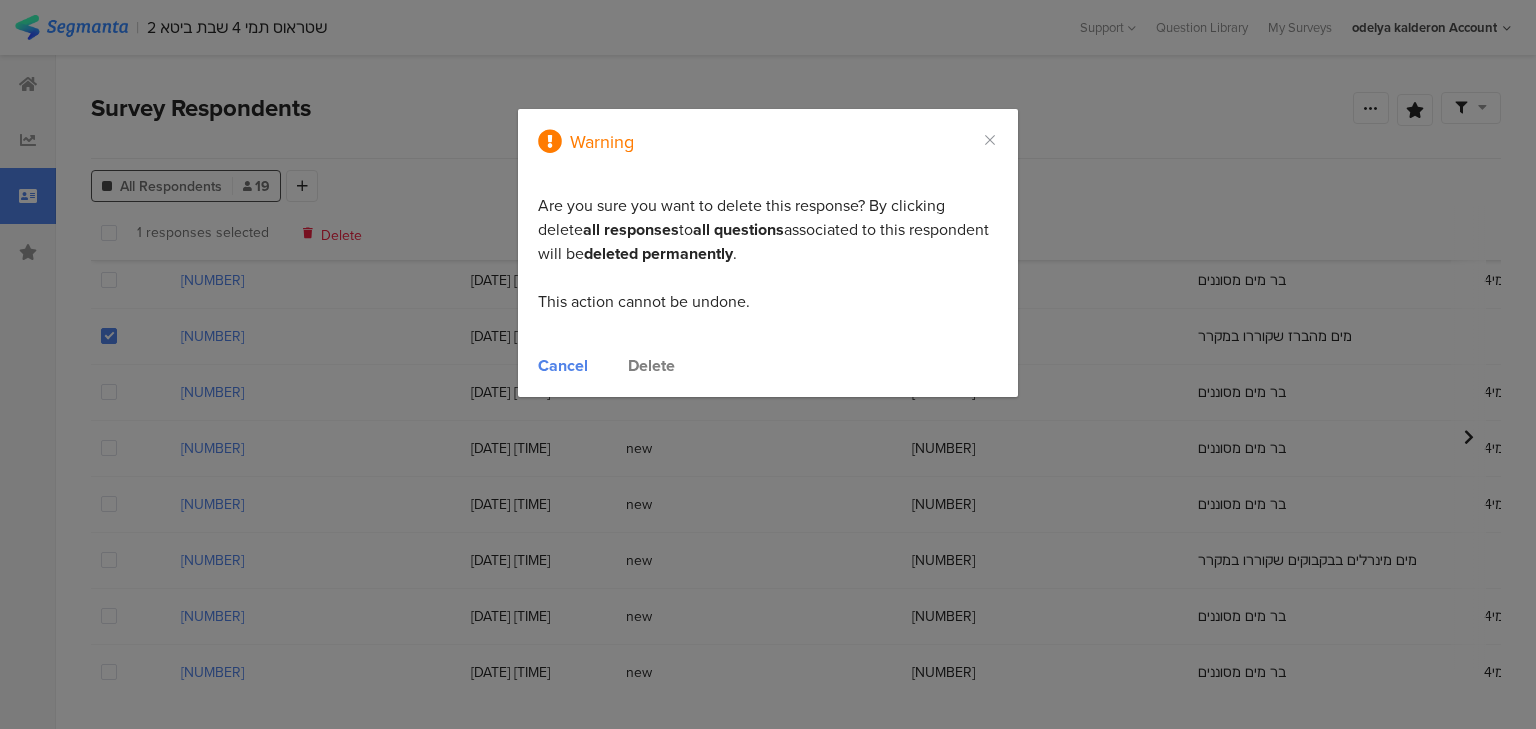 click on "Delete" at bounding box center [651, 365] 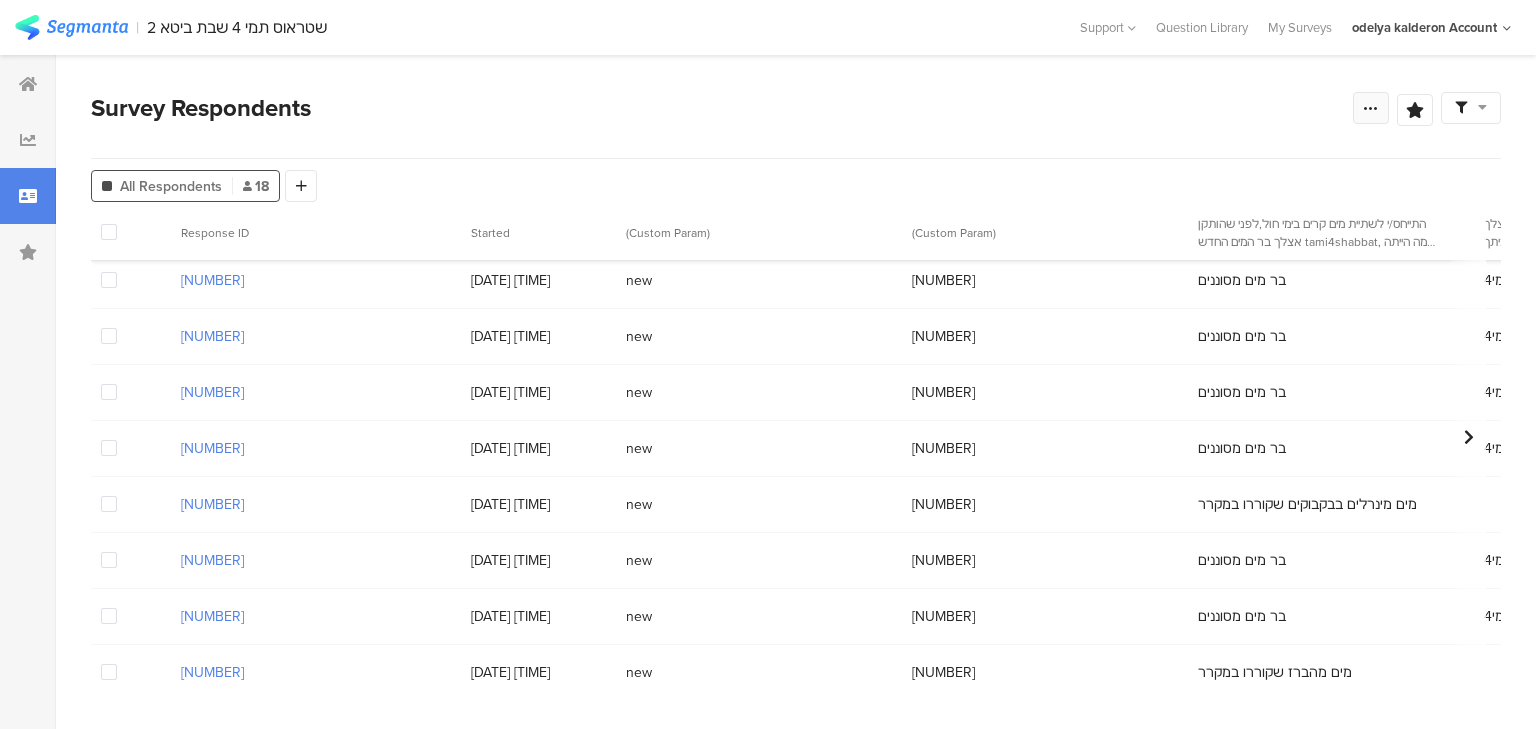 click at bounding box center (1371, 108) 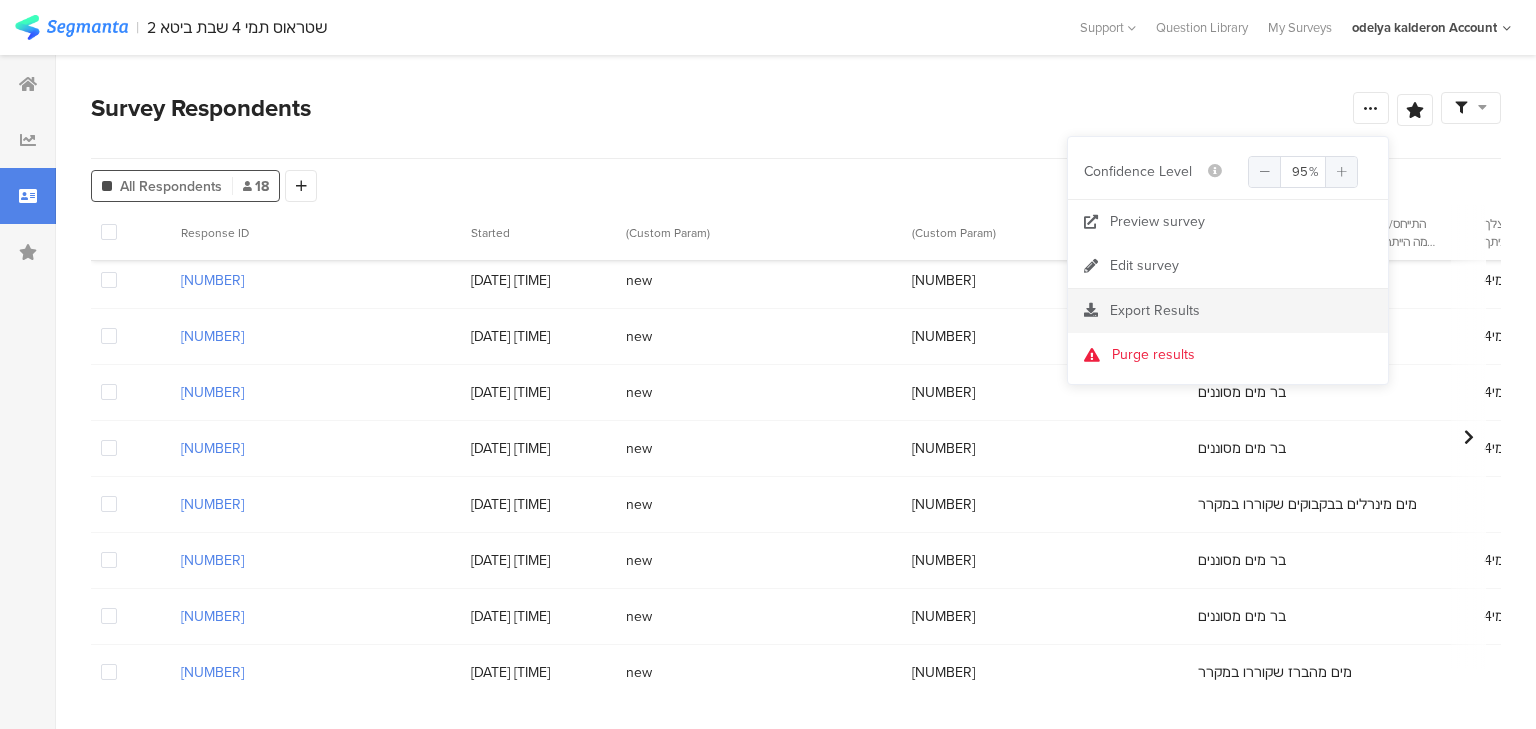 click on "Export Results" at bounding box center (1155, 310) 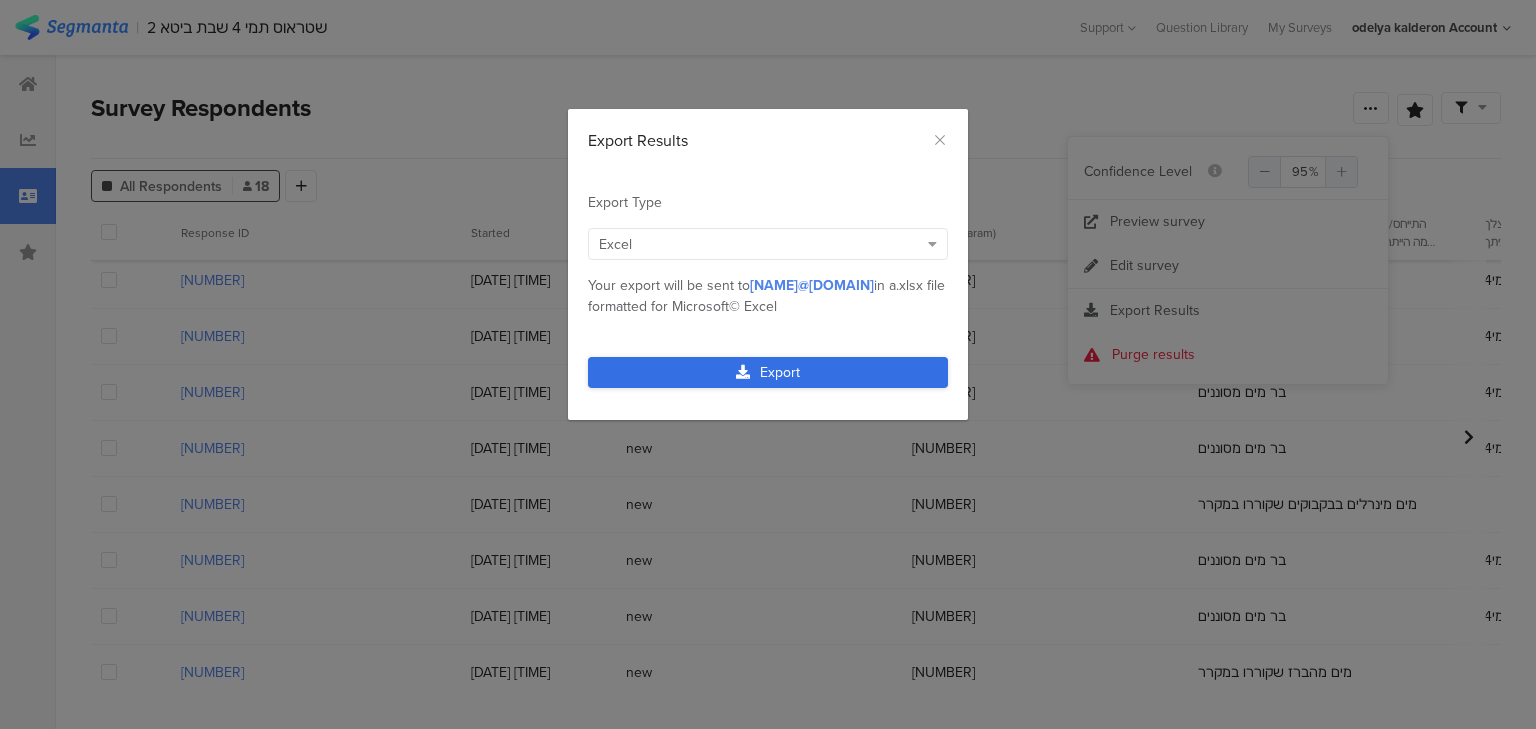 click on "Export" at bounding box center (768, 372) 